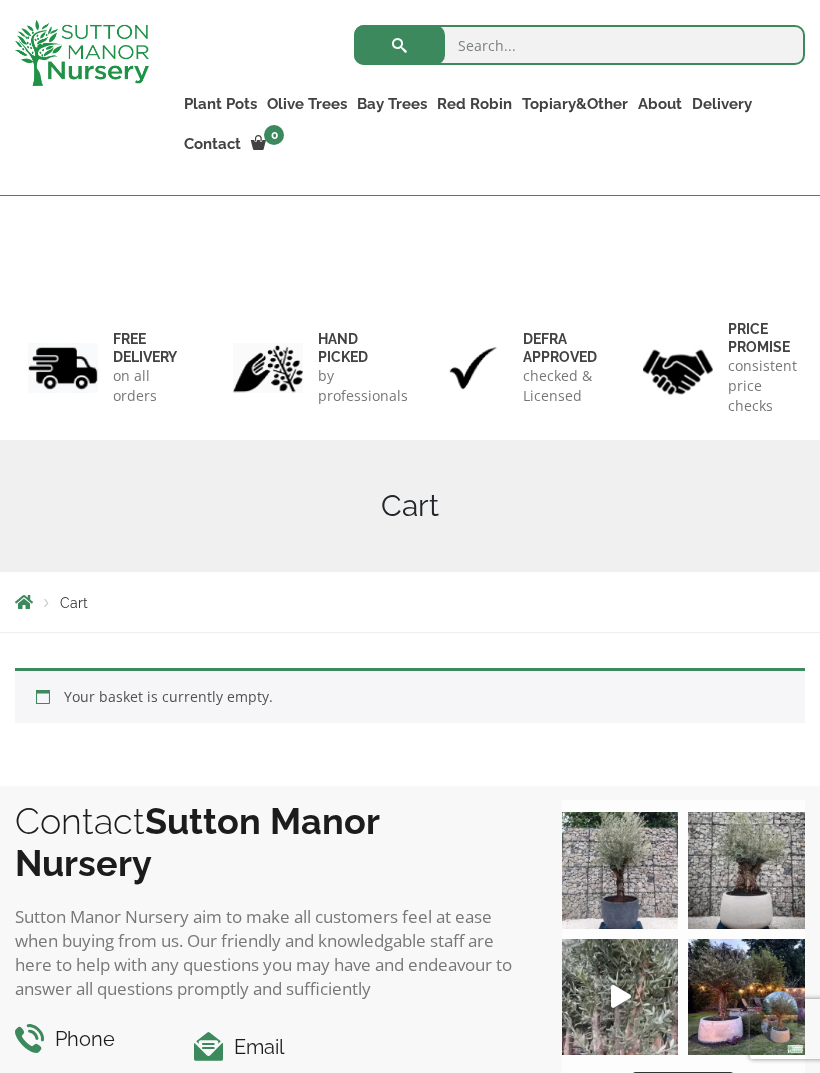 scroll, scrollTop: 620, scrollLeft: 0, axis: vertical 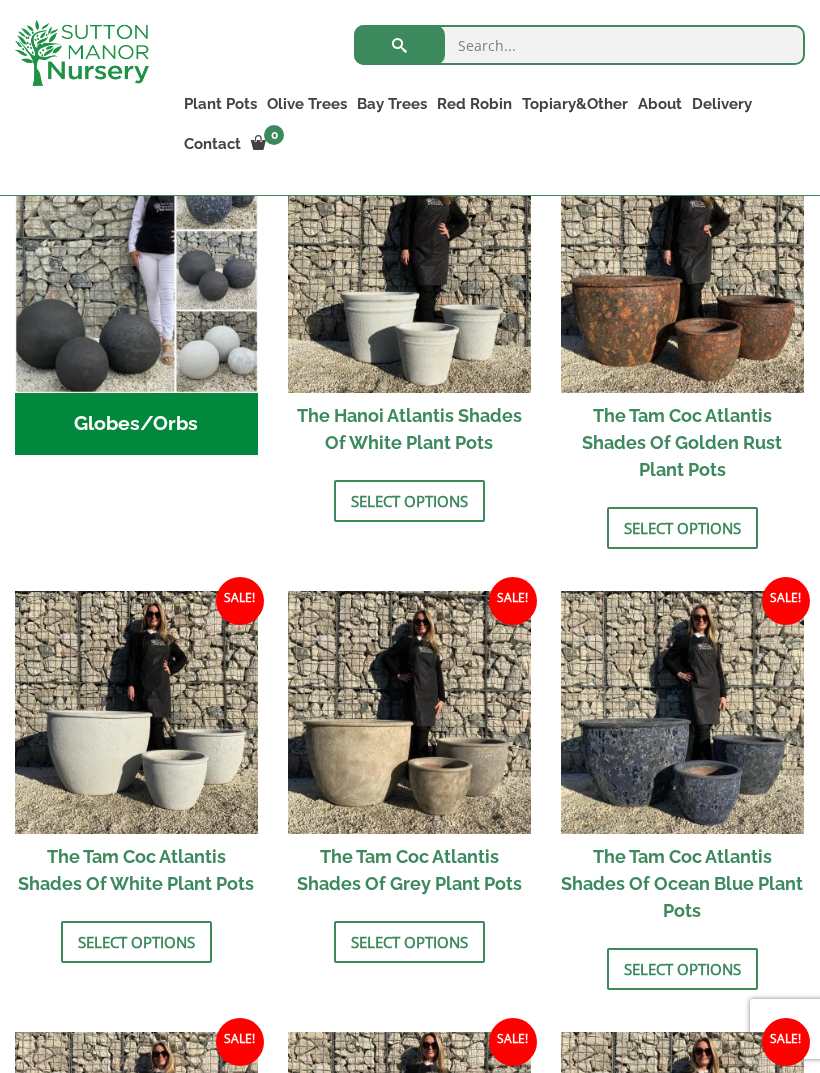 click at bounding box center [579, 45] 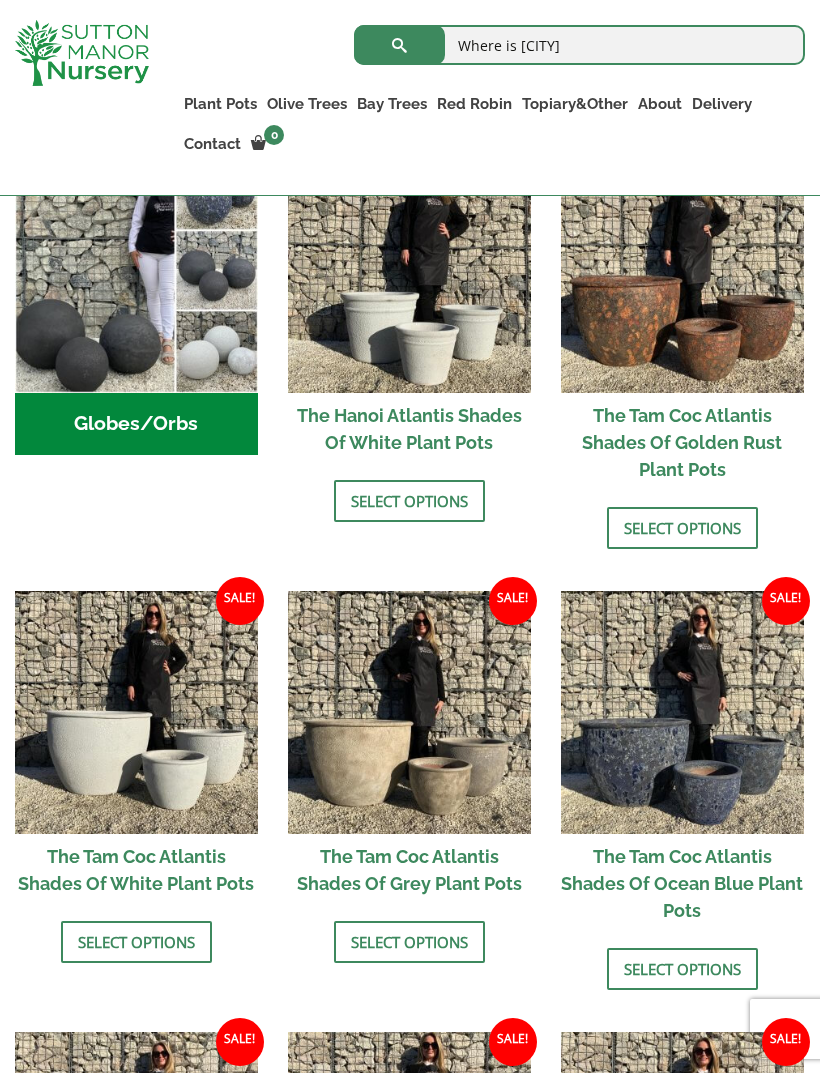 type on "Where is dartford" 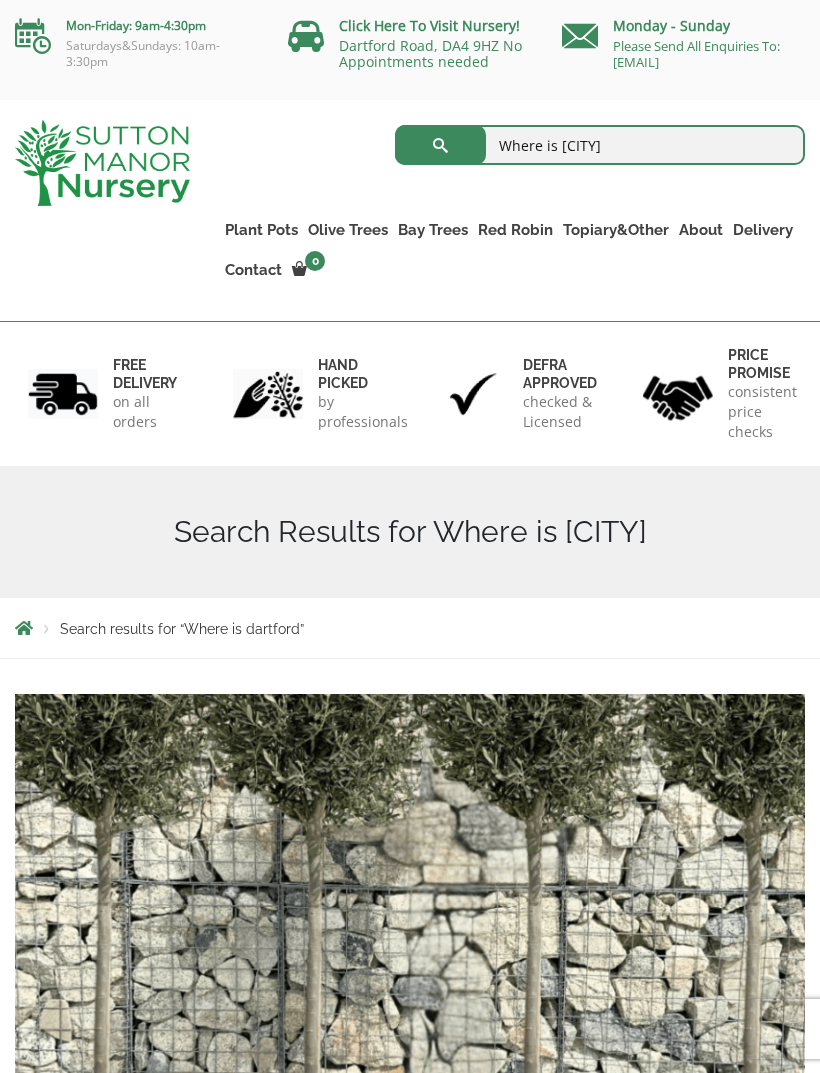 scroll, scrollTop: 0, scrollLeft: 0, axis: both 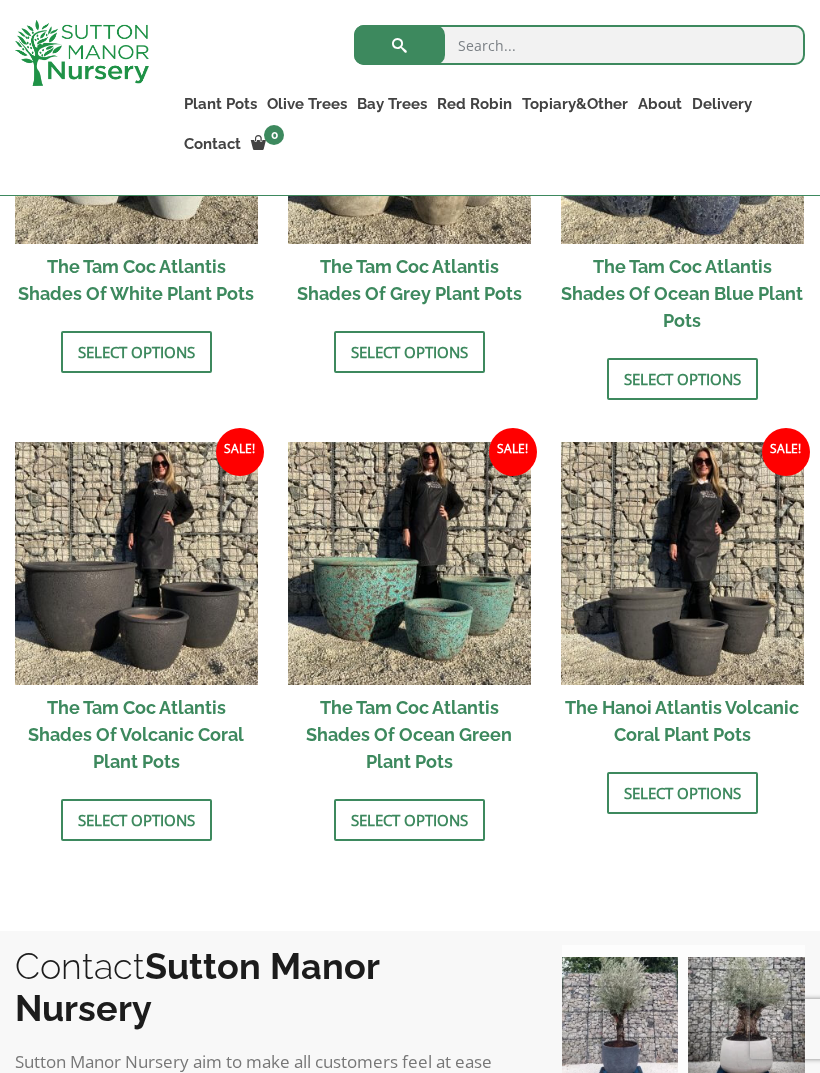 click on "Select options" at bounding box center [409, 820] 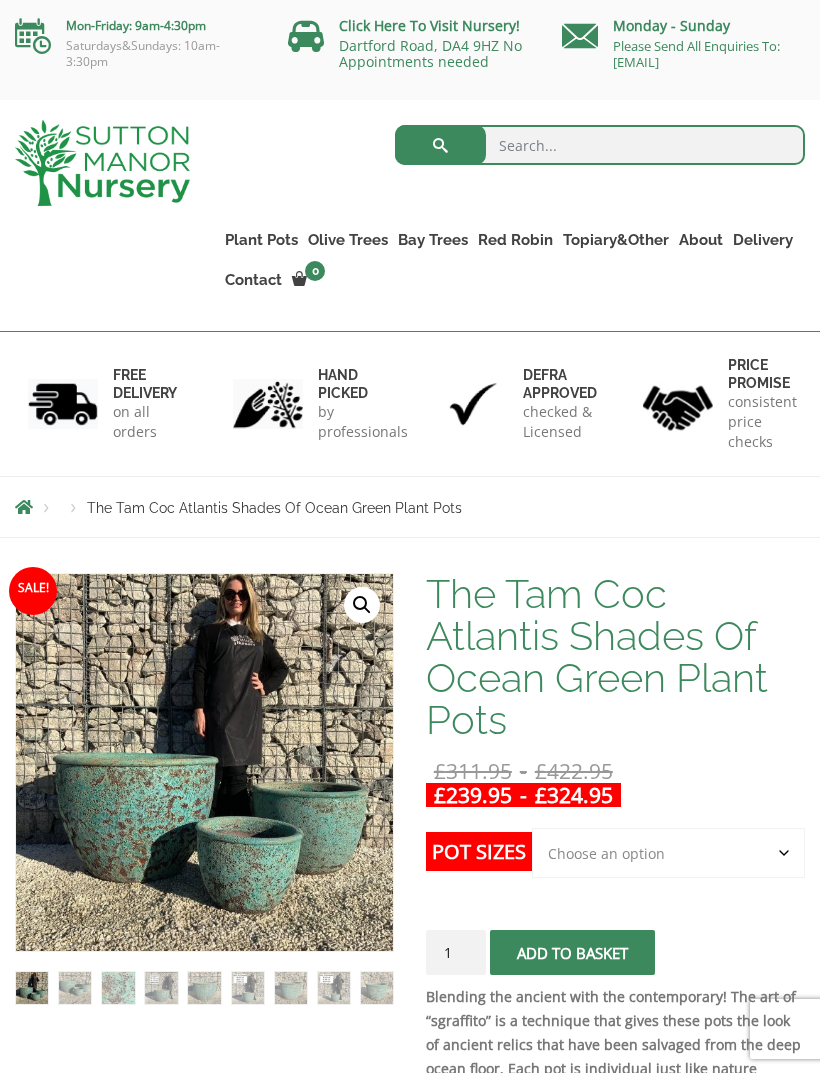 scroll, scrollTop: 0, scrollLeft: 0, axis: both 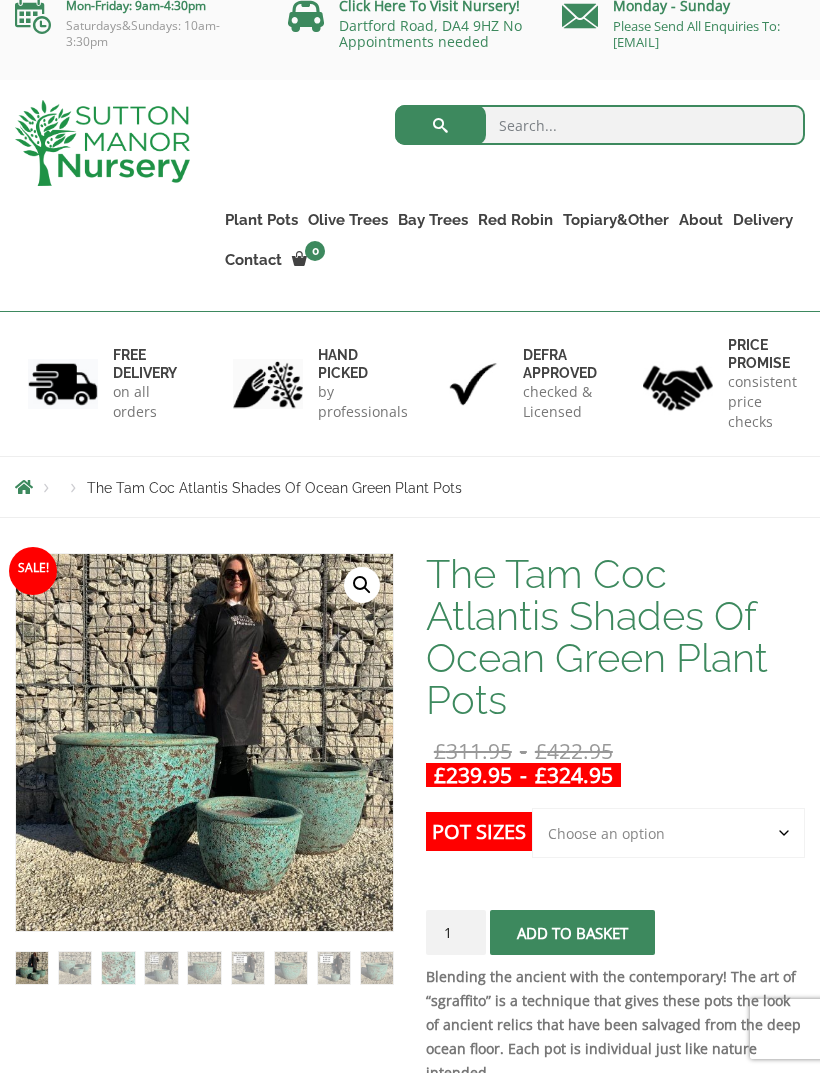 click on "Choose an option Click here to buy the 3rd to Largest Pot In The Picture Click here to buy the 2nd to Largest Pot In The Picture" 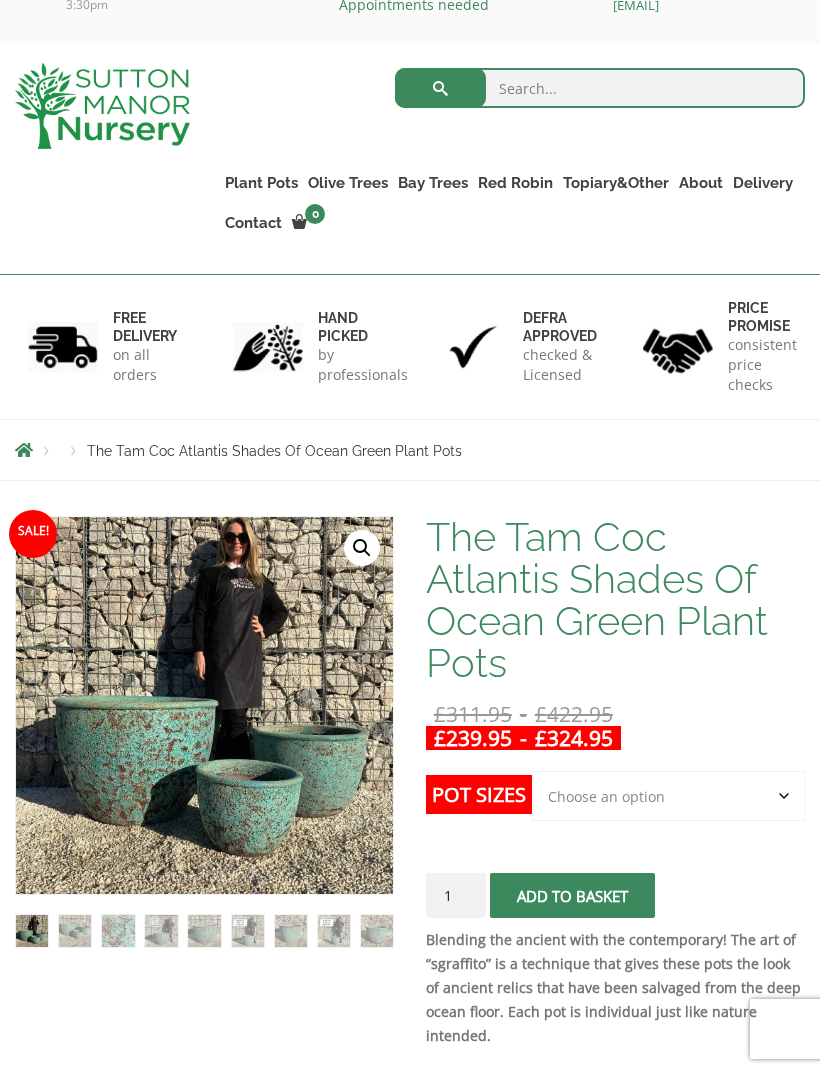 scroll, scrollTop: 56, scrollLeft: 0, axis: vertical 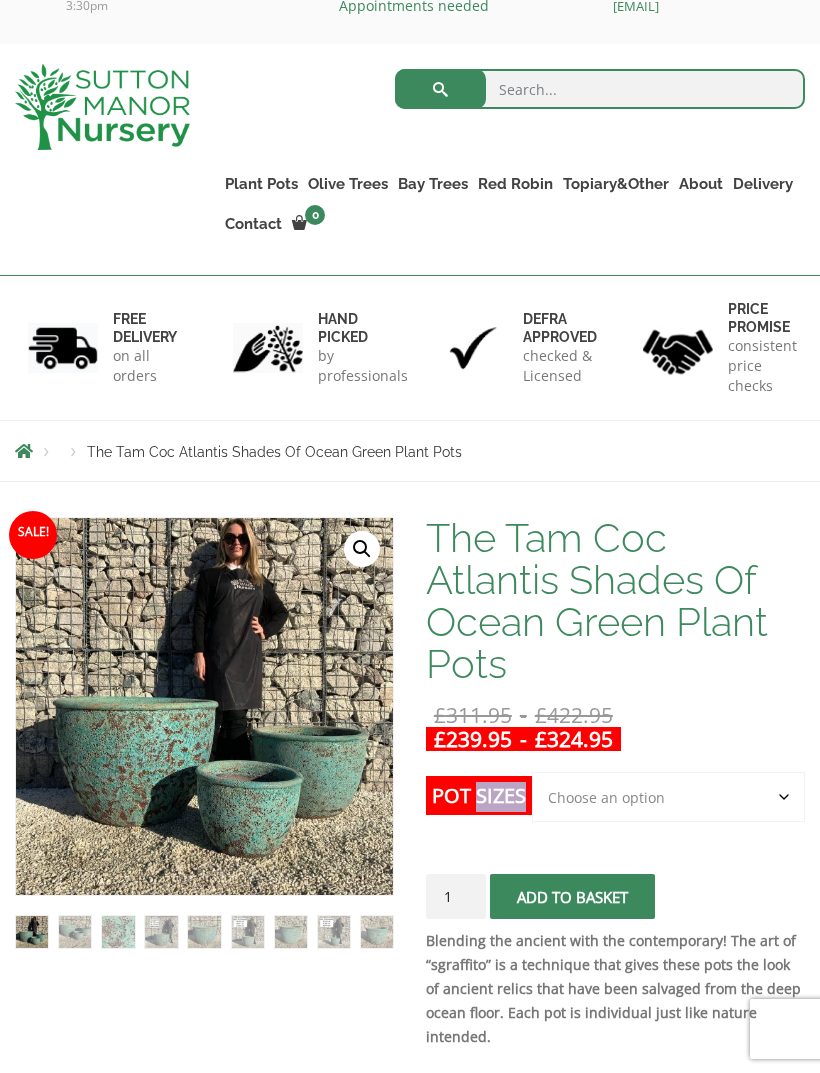 click on "0" at bounding box center (315, 215) 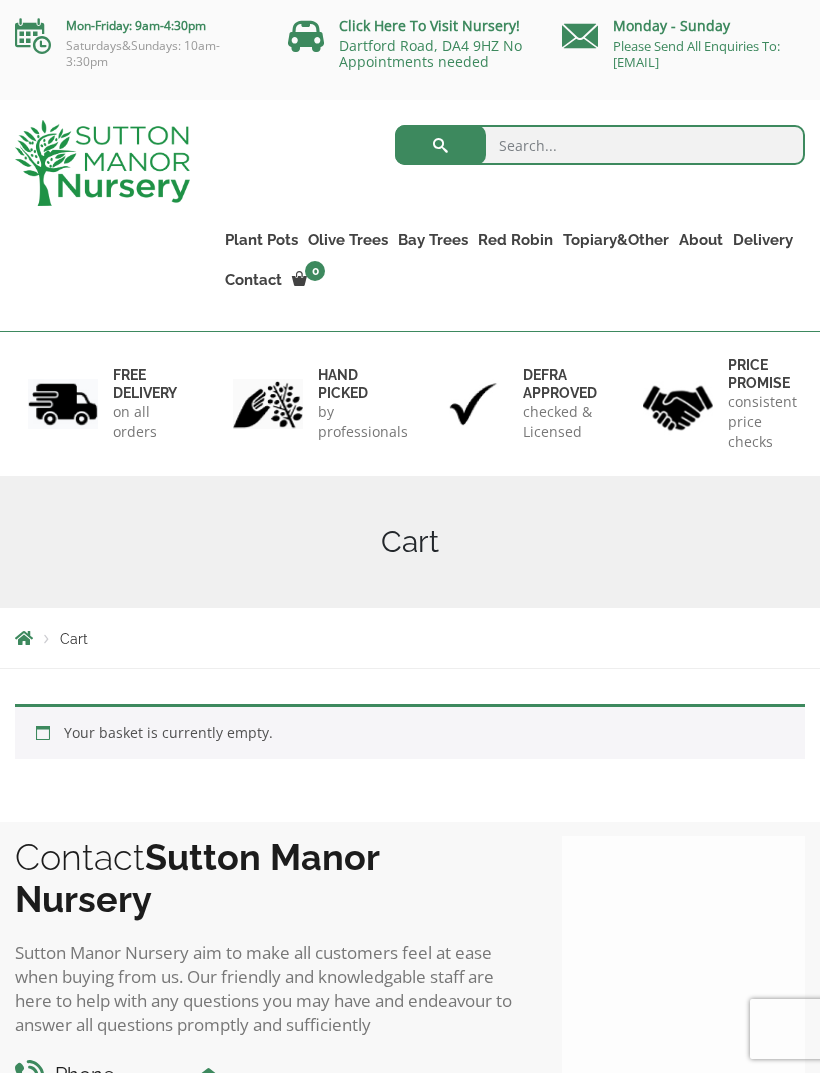 scroll, scrollTop: 0, scrollLeft: 0, axis: both 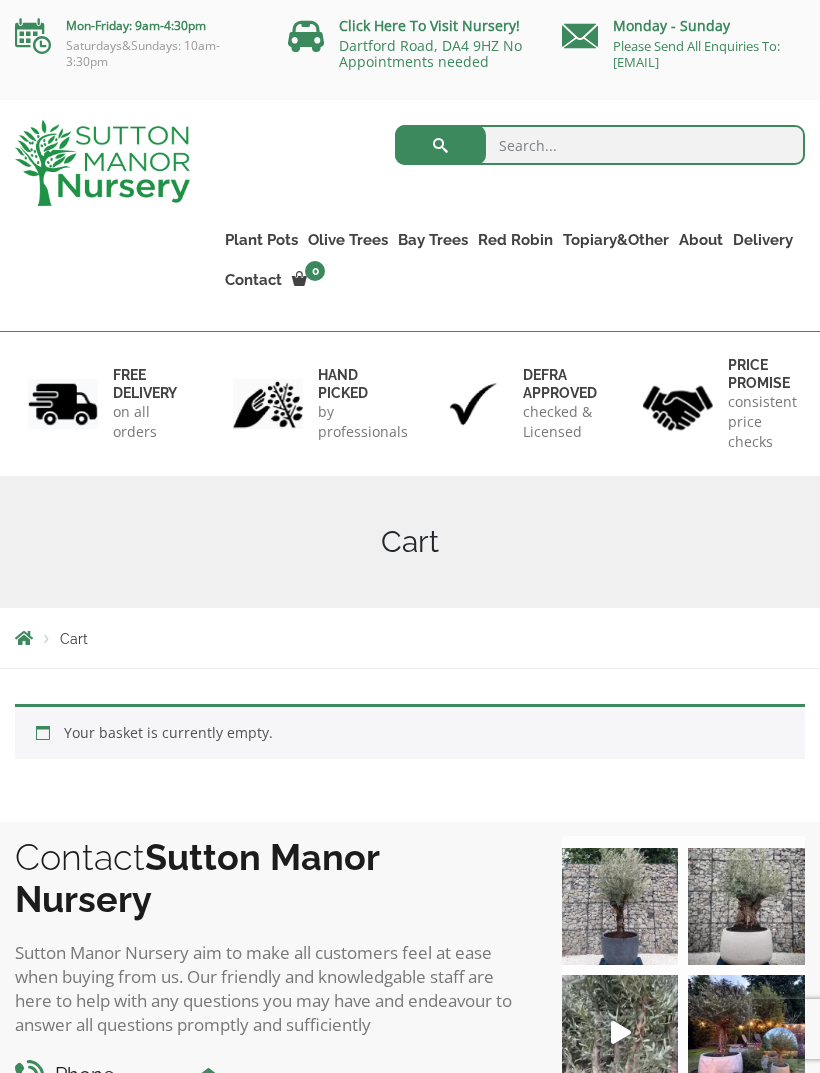 click on "0" at bounding box center [309, 280] 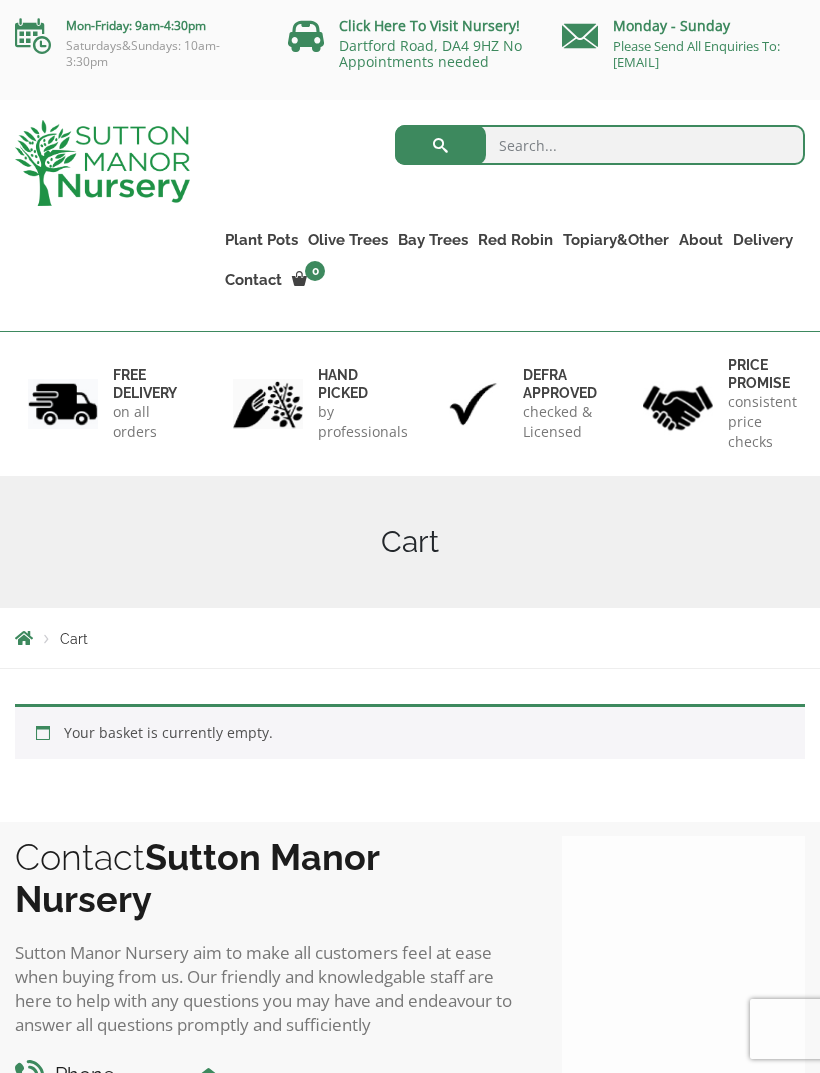 scroll, scrollTop: 0, scrollLeft: 0, axis: both 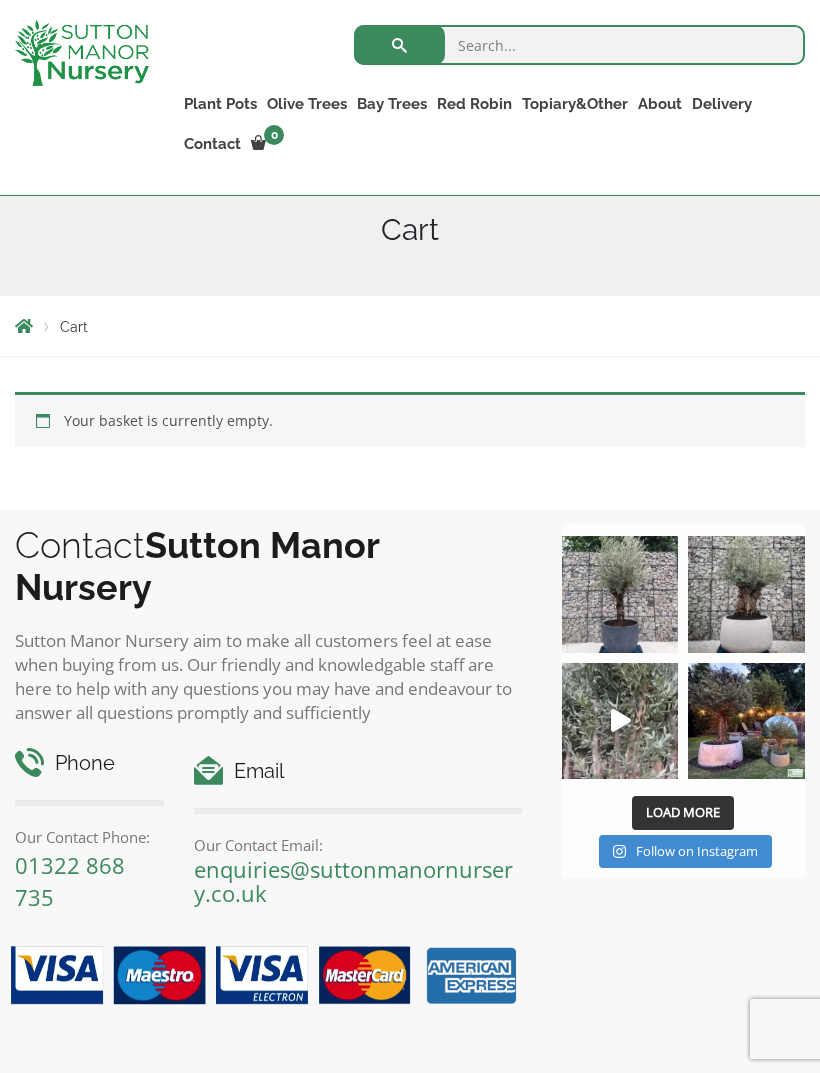click on "enquiries@suttonmanornursery.co.uk" at bounding box center [353, 881] 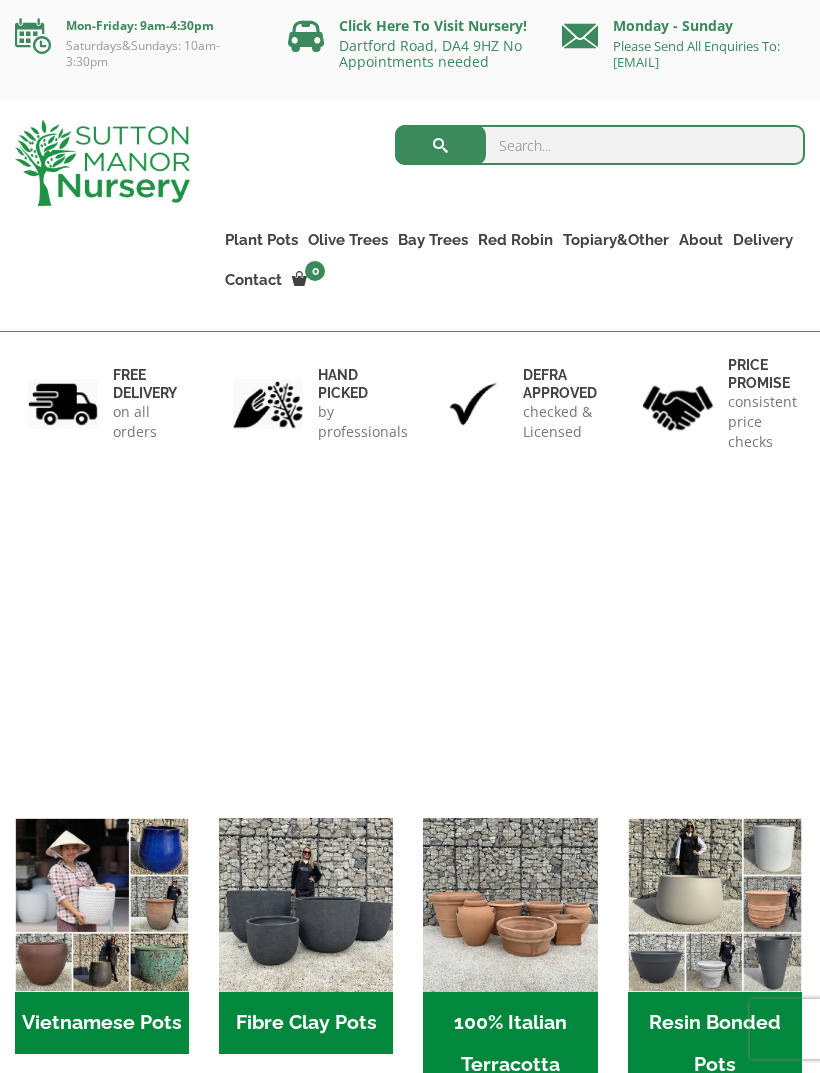 scroll, scrollTop: 0, scrollLeft: 0, axis: both 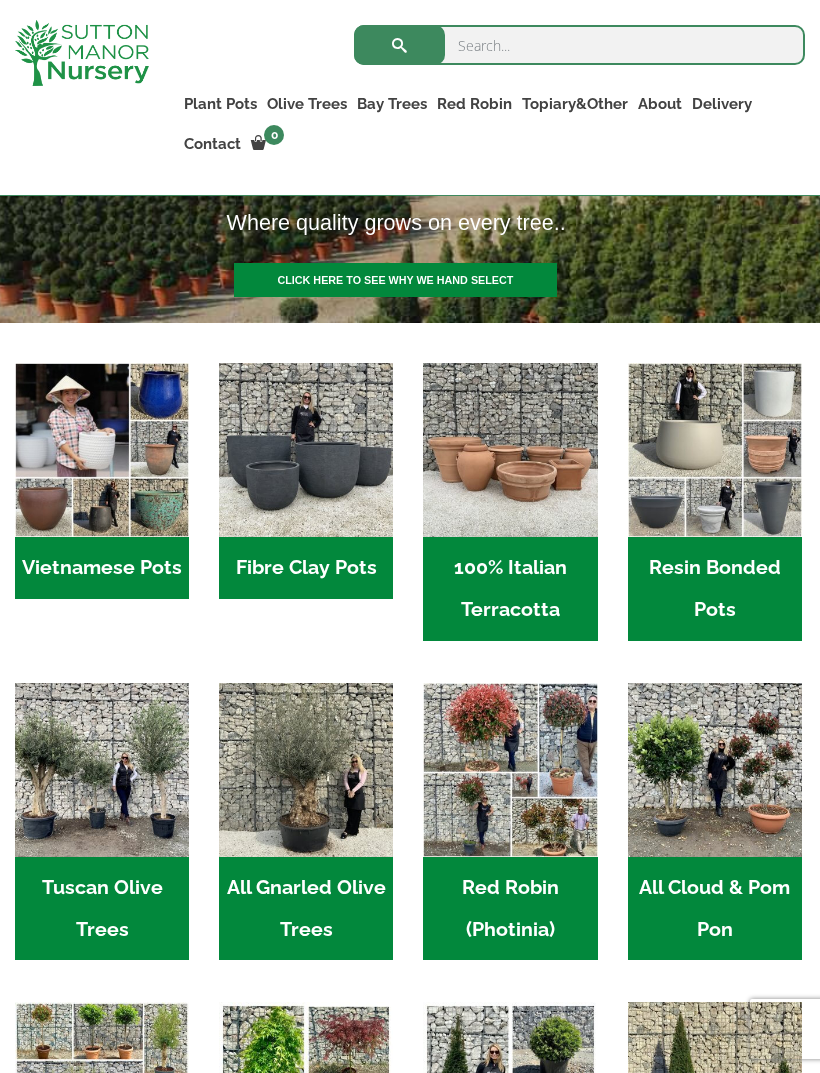 click at bounding box center [102, 450] 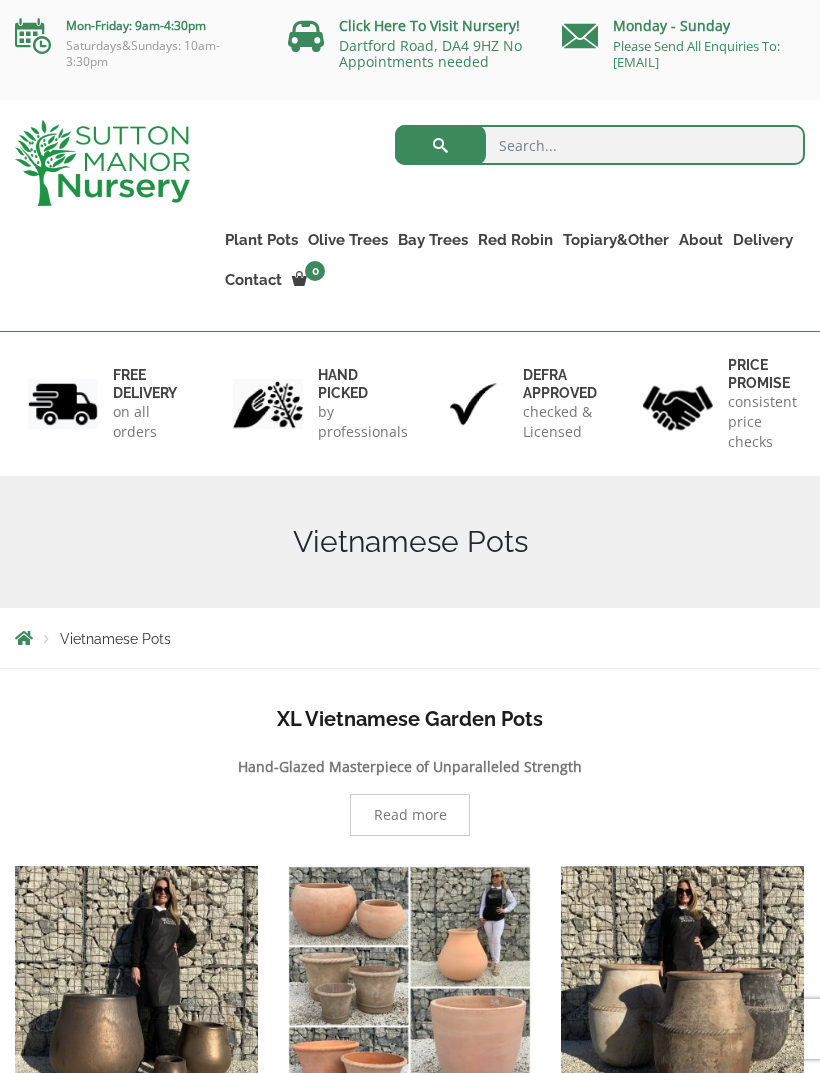 scroll, scrollTop: 0, scrollLeft: 0, axis: both 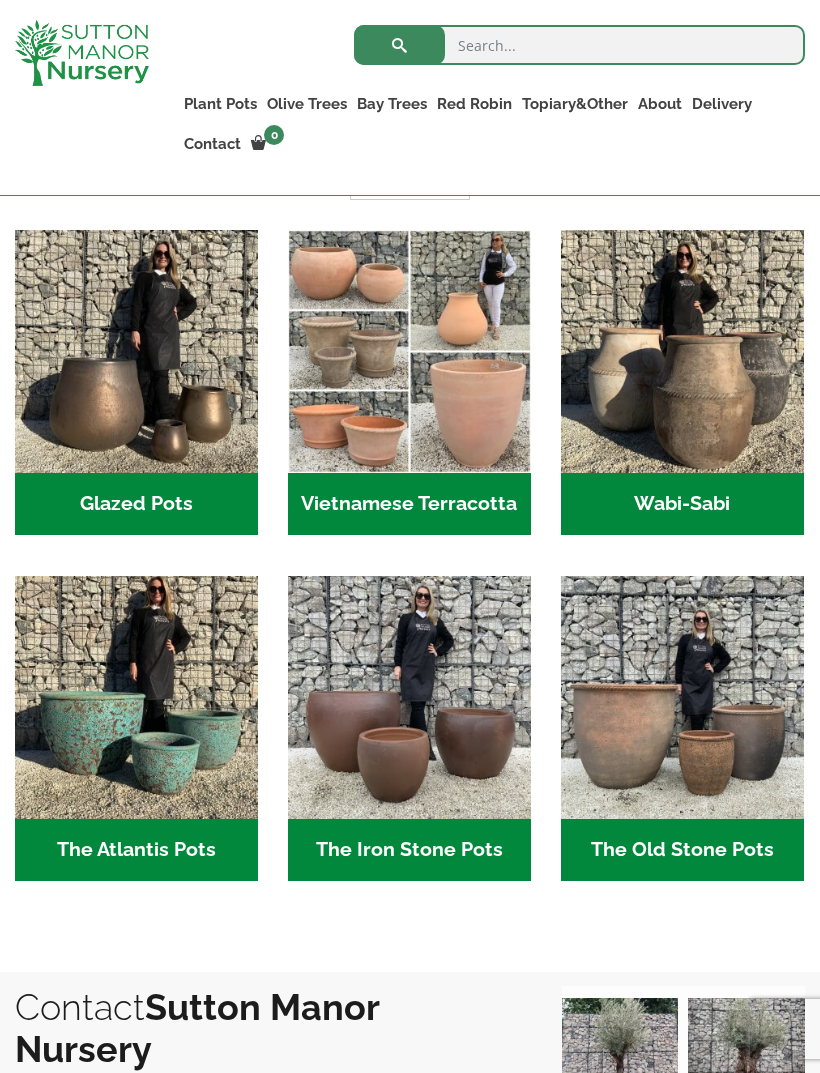 click at bounding box center [136, 697] 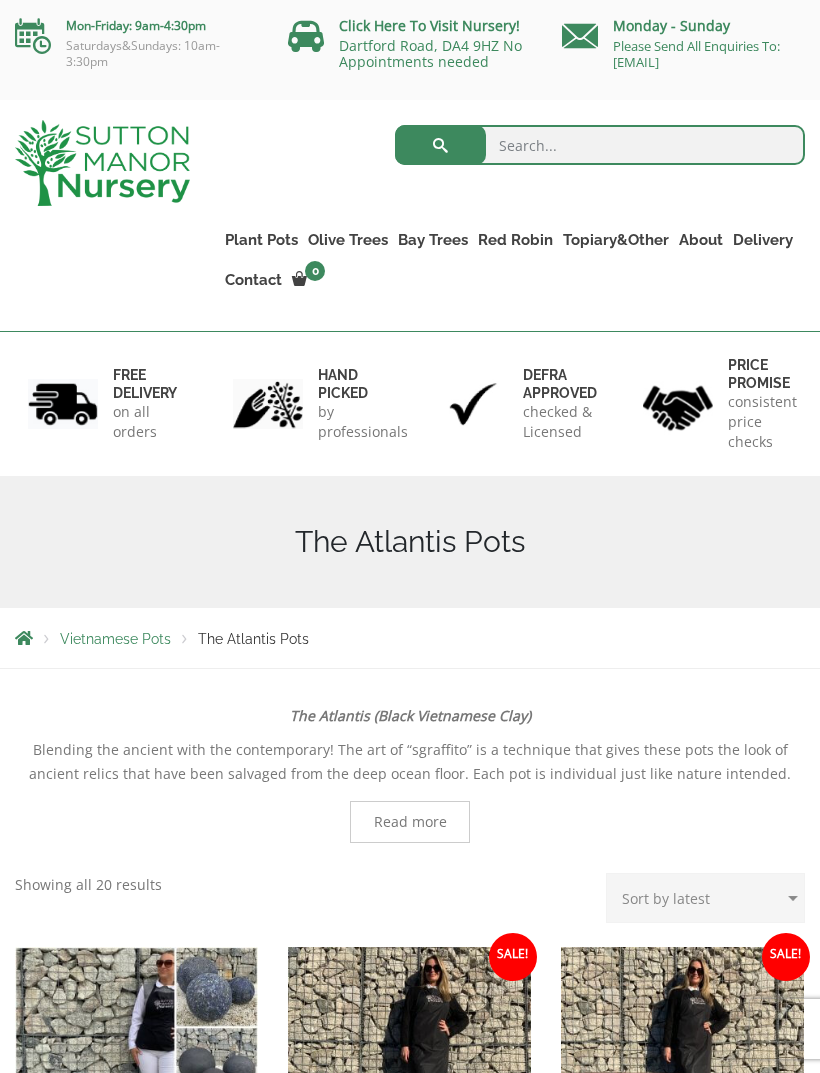 scroll, scrollTop: 59, scrollLeft: 0, axis: vertical 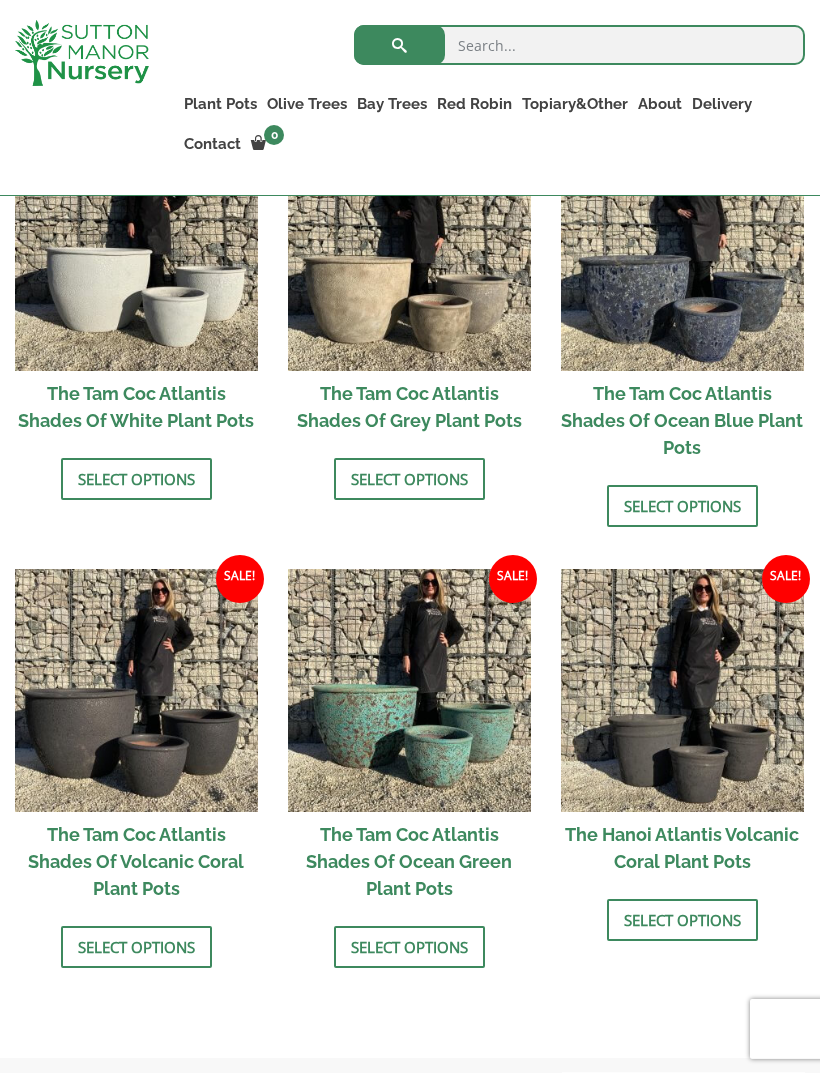 click on "Select options" at bounding box center [409, 947] 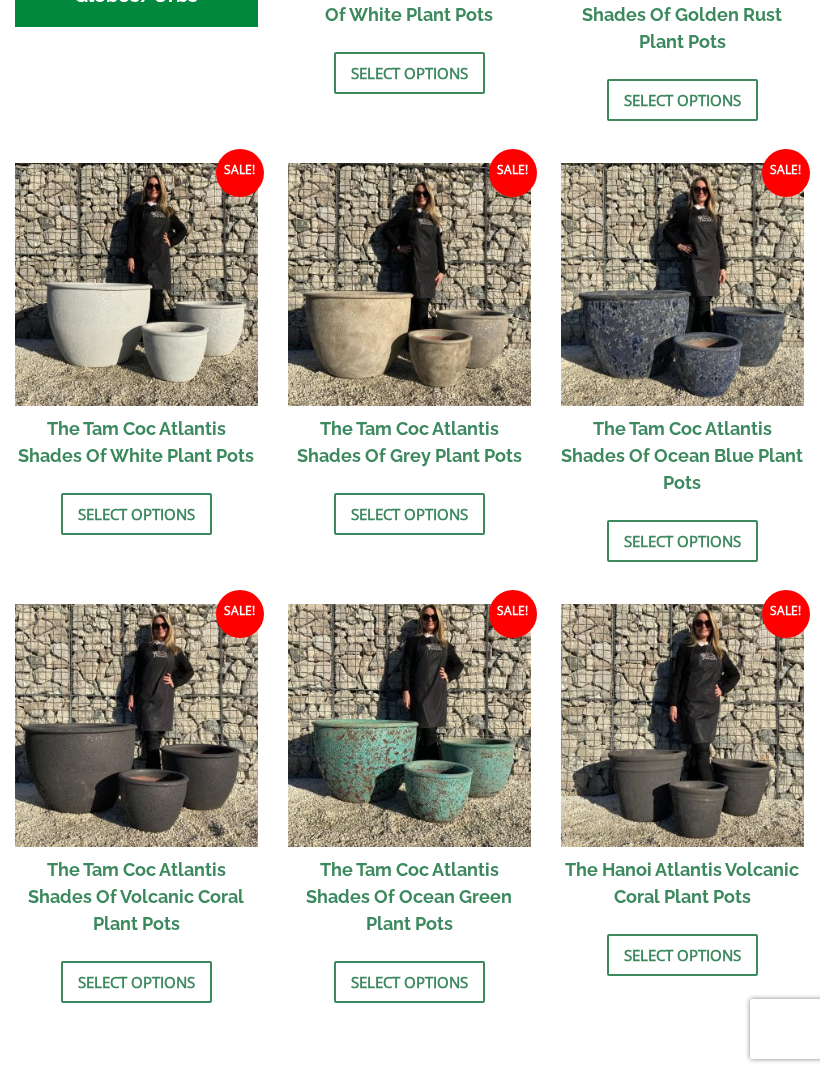scroll, scrollTop: 1288, scrollLeft: 0, axis: vertical 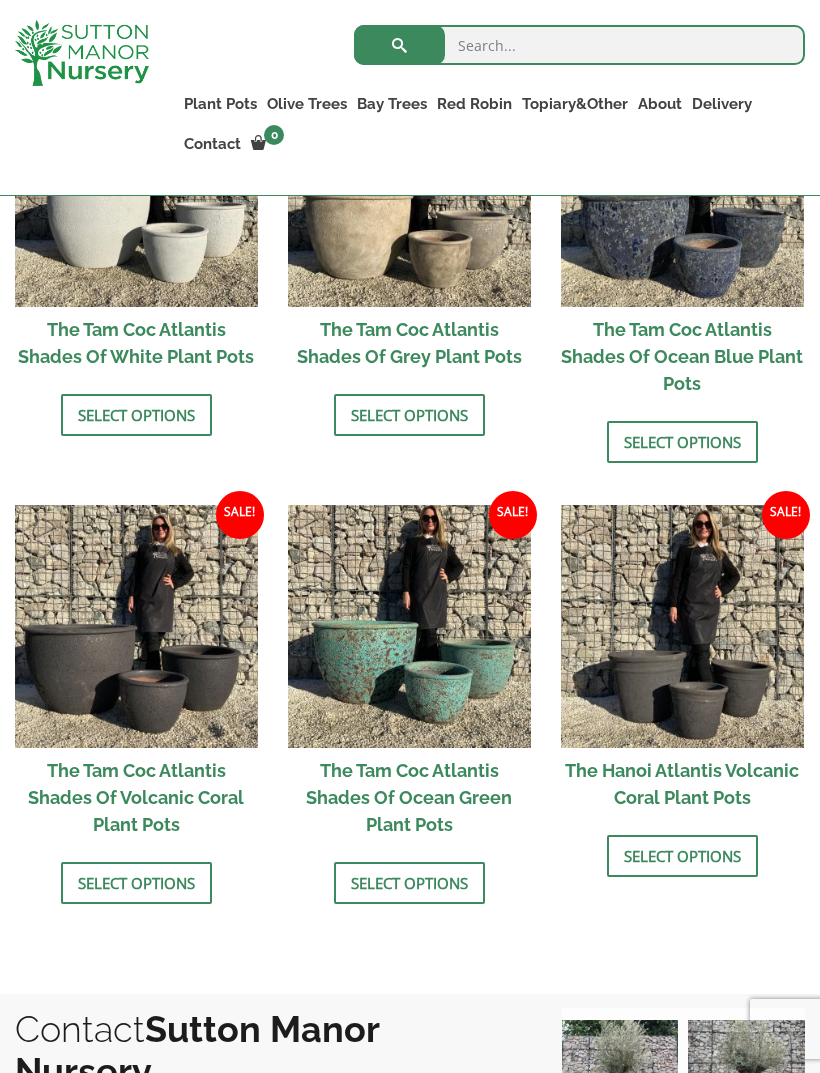 click at bounding box center [409, 626] 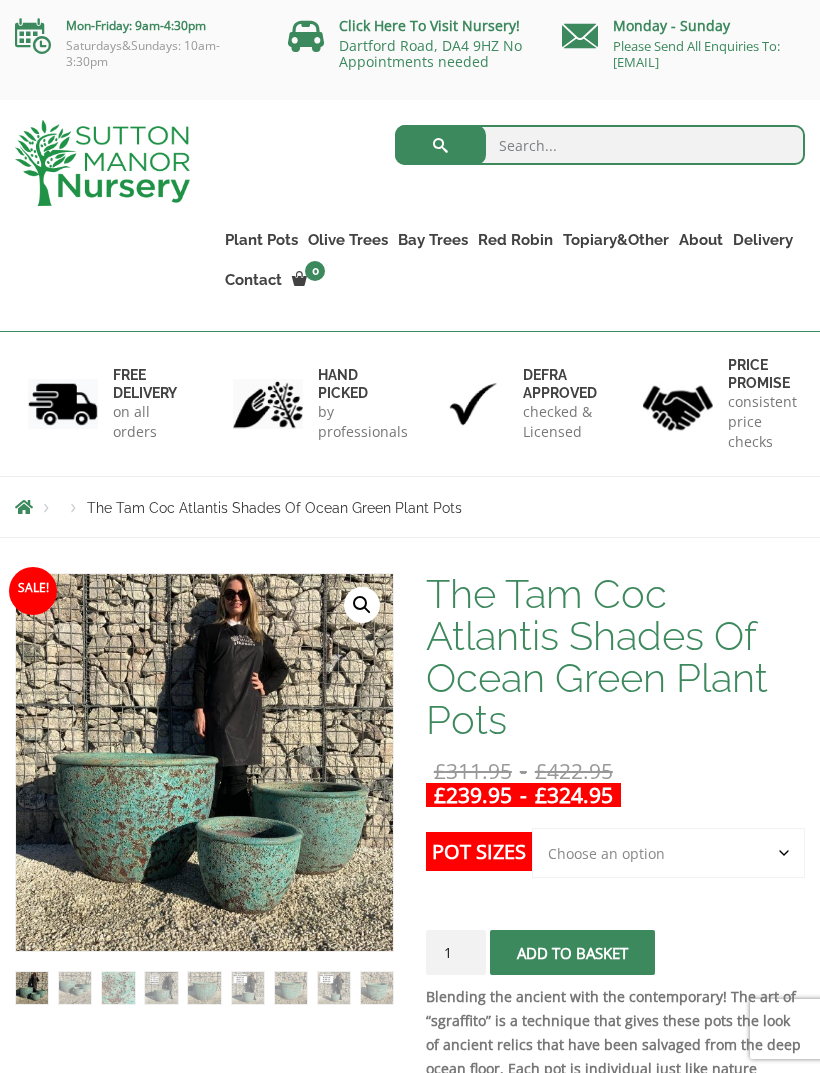 scroll, scrollTop: 0, scrollLeft: 0, axis: both 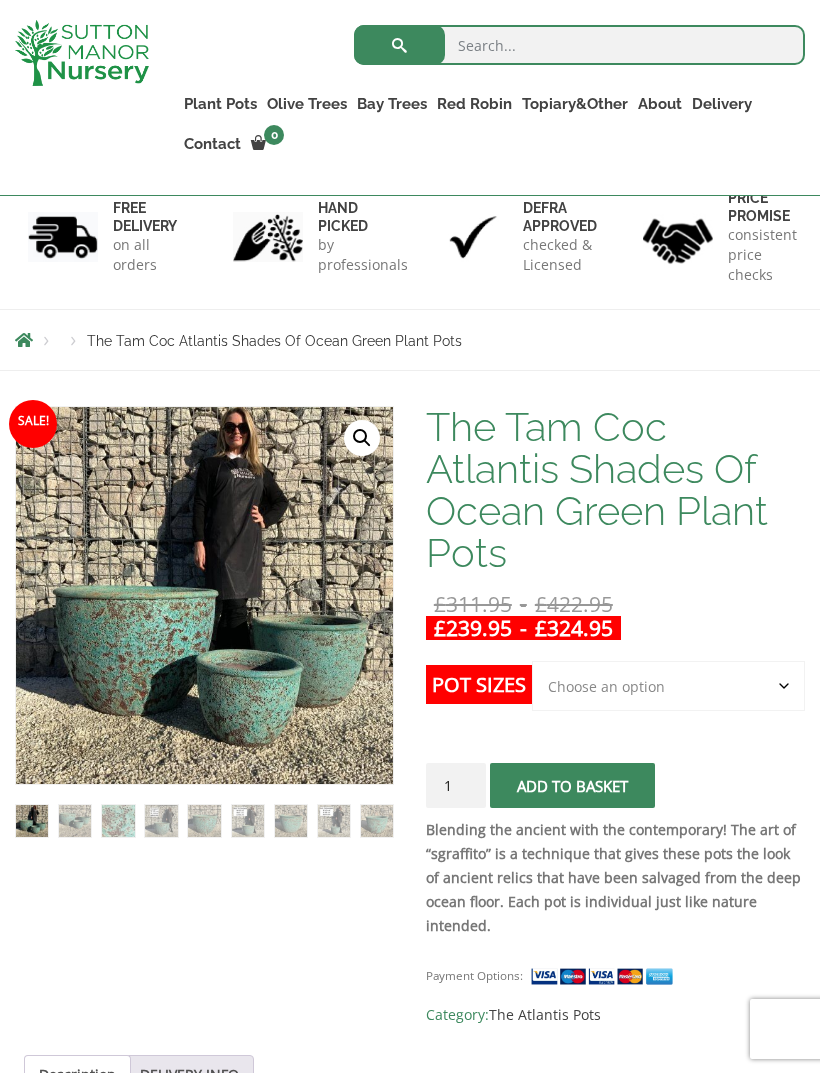 click on "Choose an option Click here to buy the 3rd to Largest Pot In The Picture Click here to buy the 2nd to Largest Pot In The Picture" 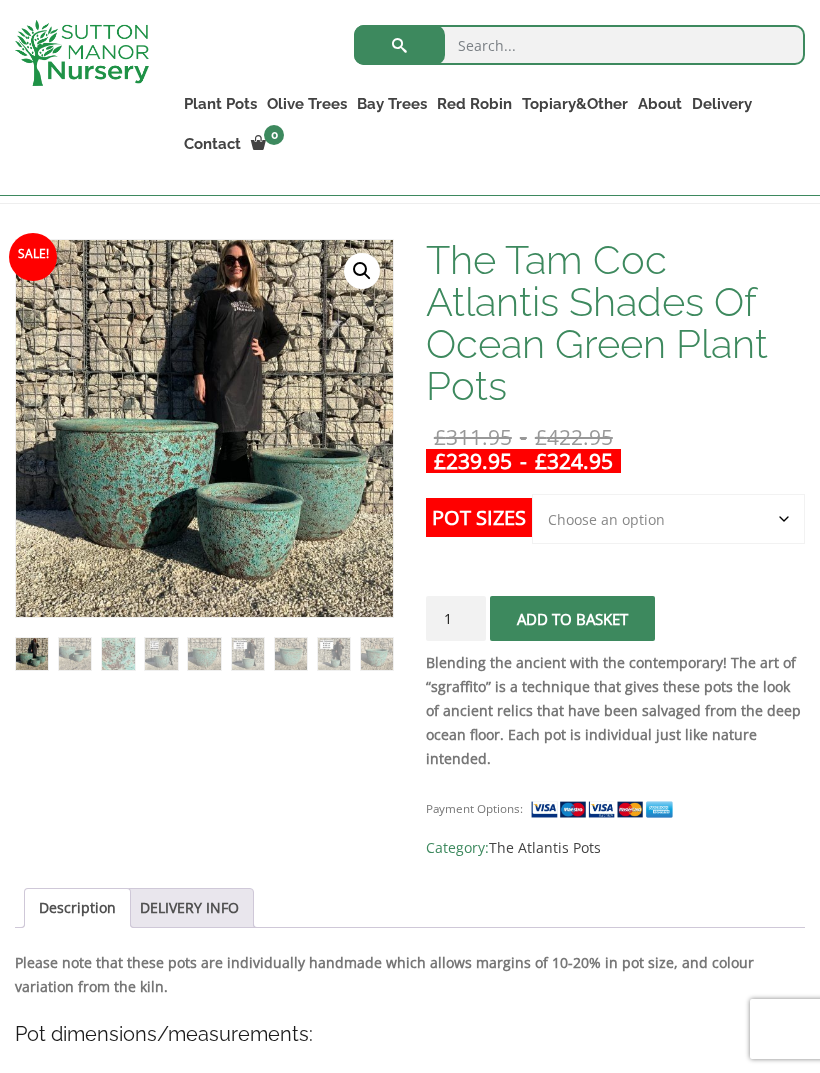 scroll, scrollTop: 306, scrollLeft: 0, axis: vertical 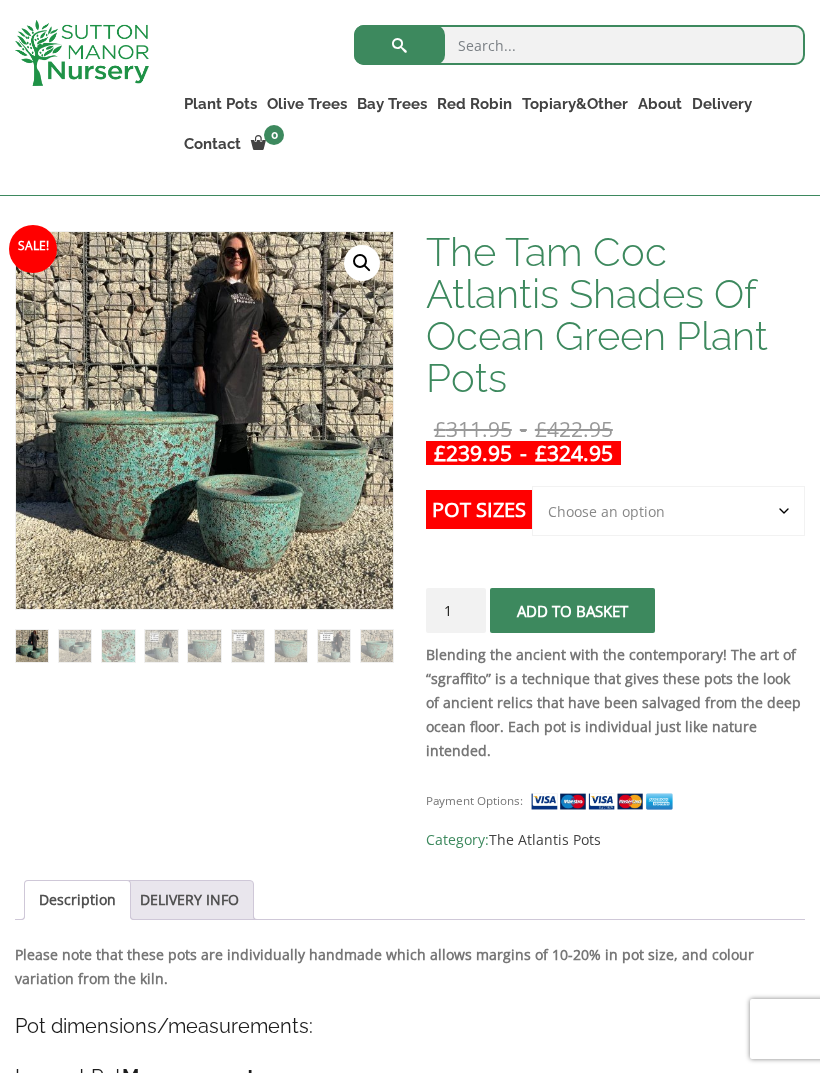 click on "Description" at bounding box center [77, 900] 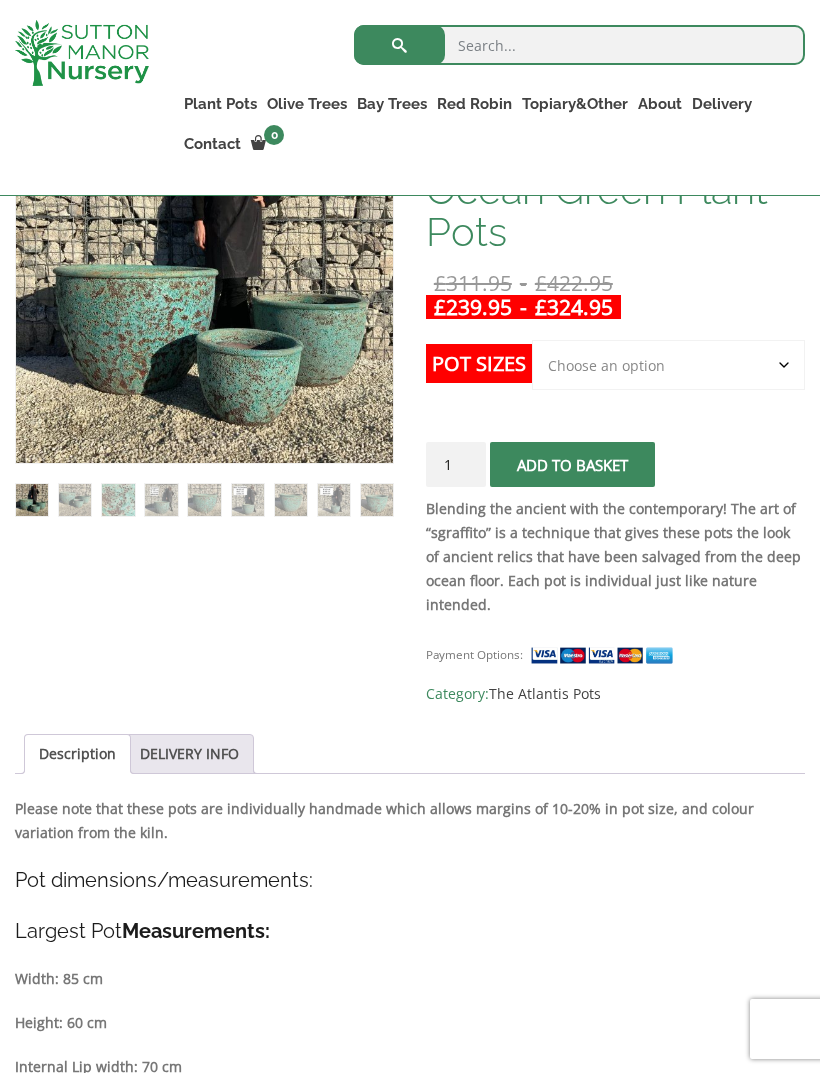 scroll, scrollTop: 474, scrollLeft: 0, axis: vertical 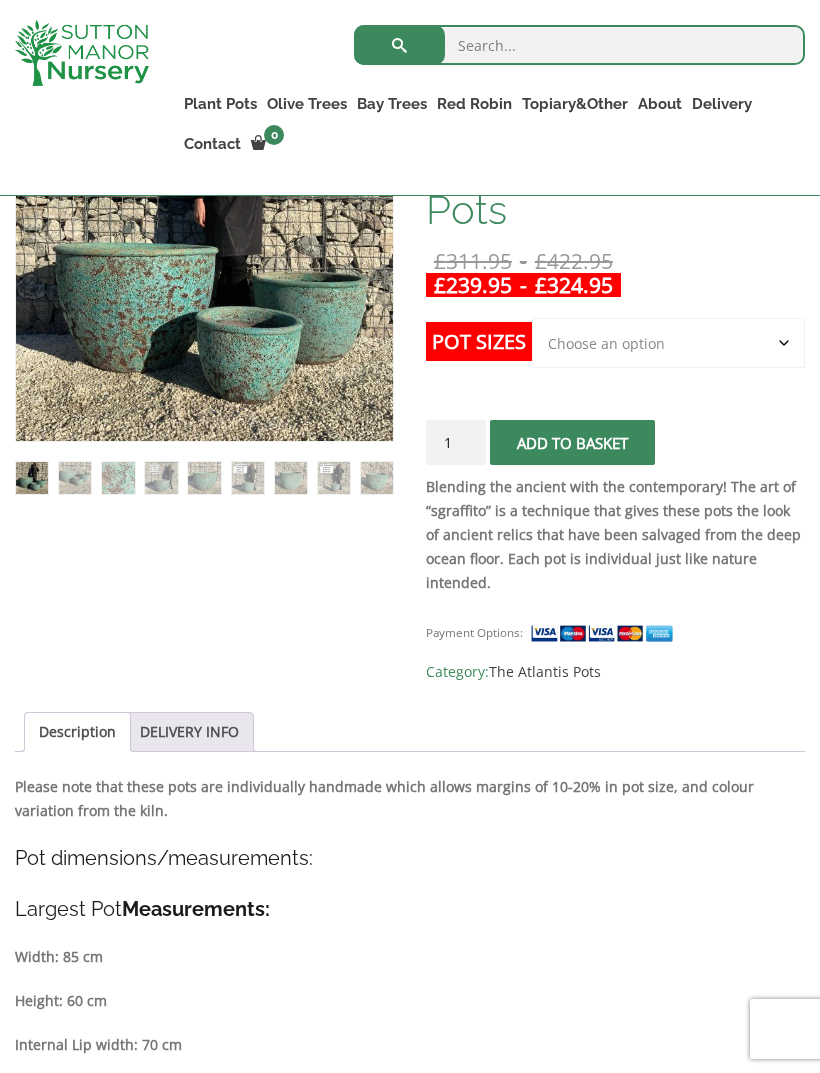 click on "DELIVERY INFO" at bounding box center (189, 732) 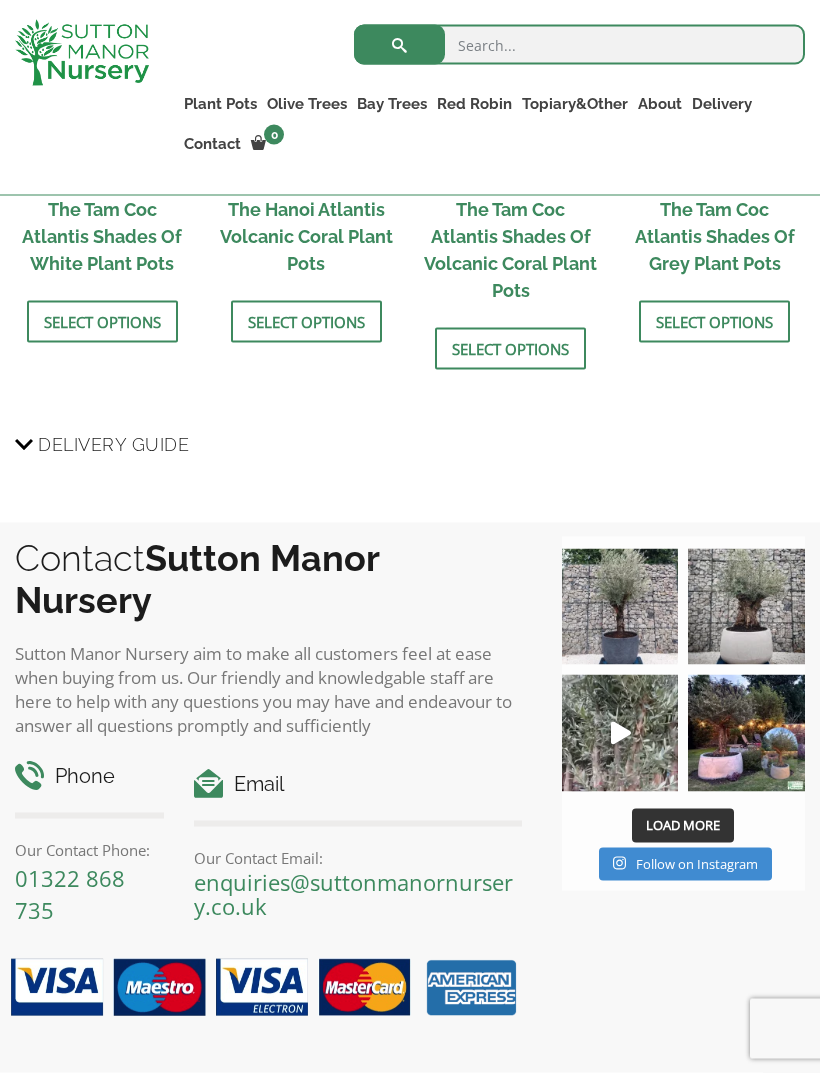 scroll, scrollTop: 1645, scrollLeft: 0, axis: vertical 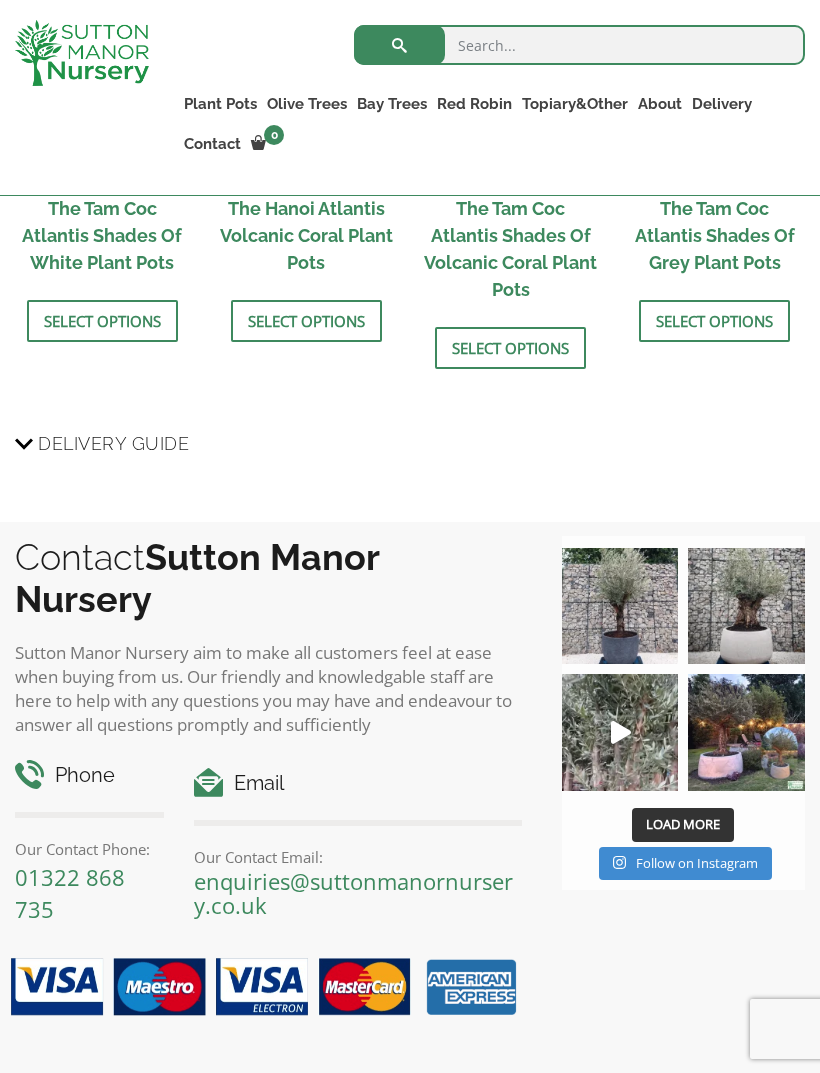 click at bounding box center [746, 732] 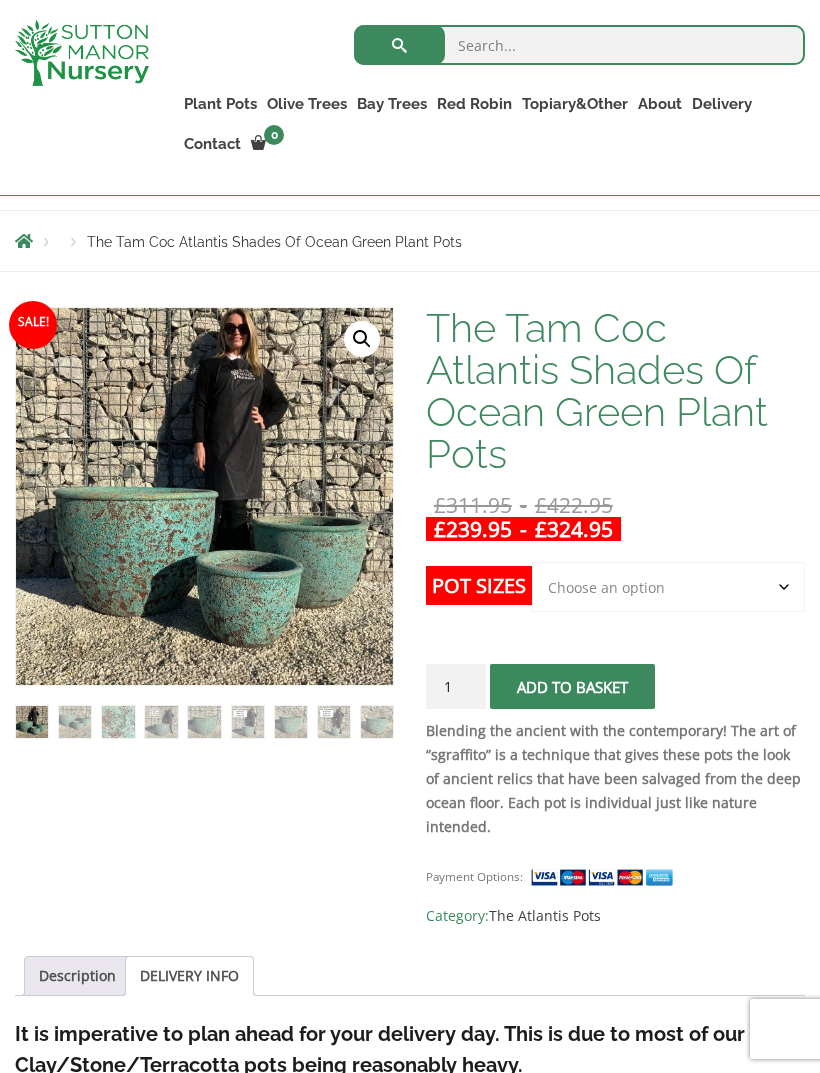 scroll, scrollTop: 229, scrollLeft: 0, axis: vertical 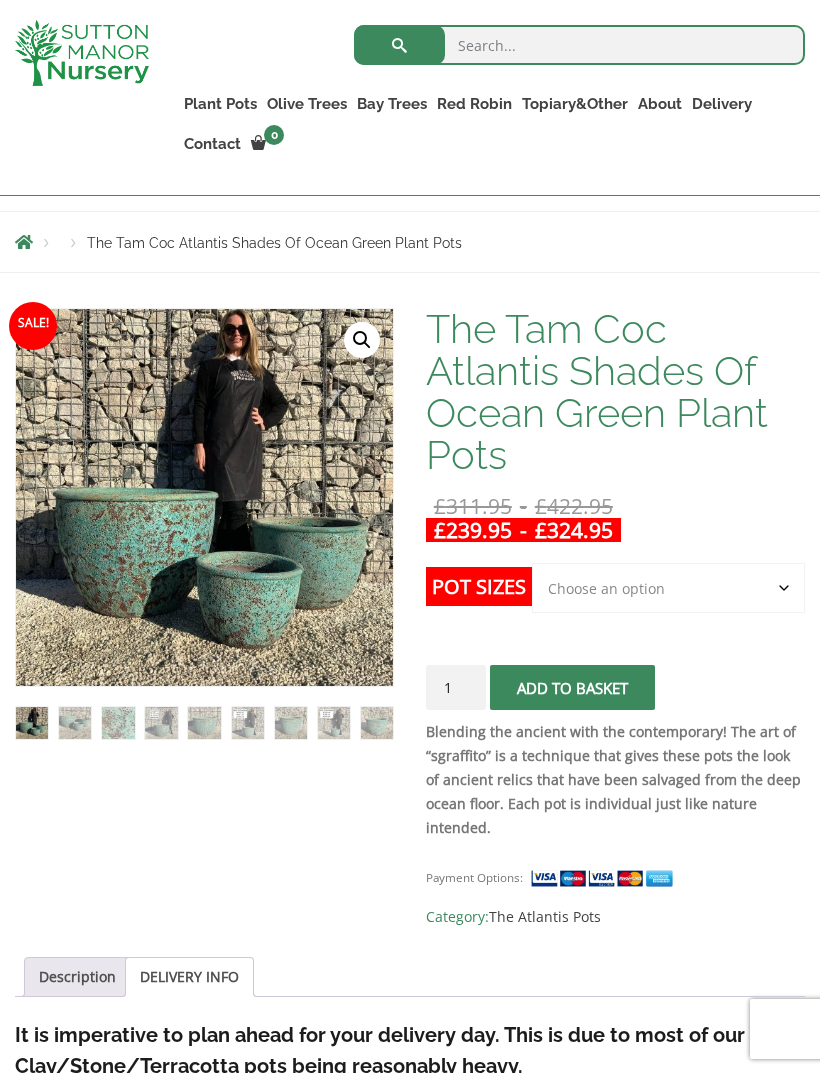 click on "DELIVERY INFO" at bounding box center (189, 977) 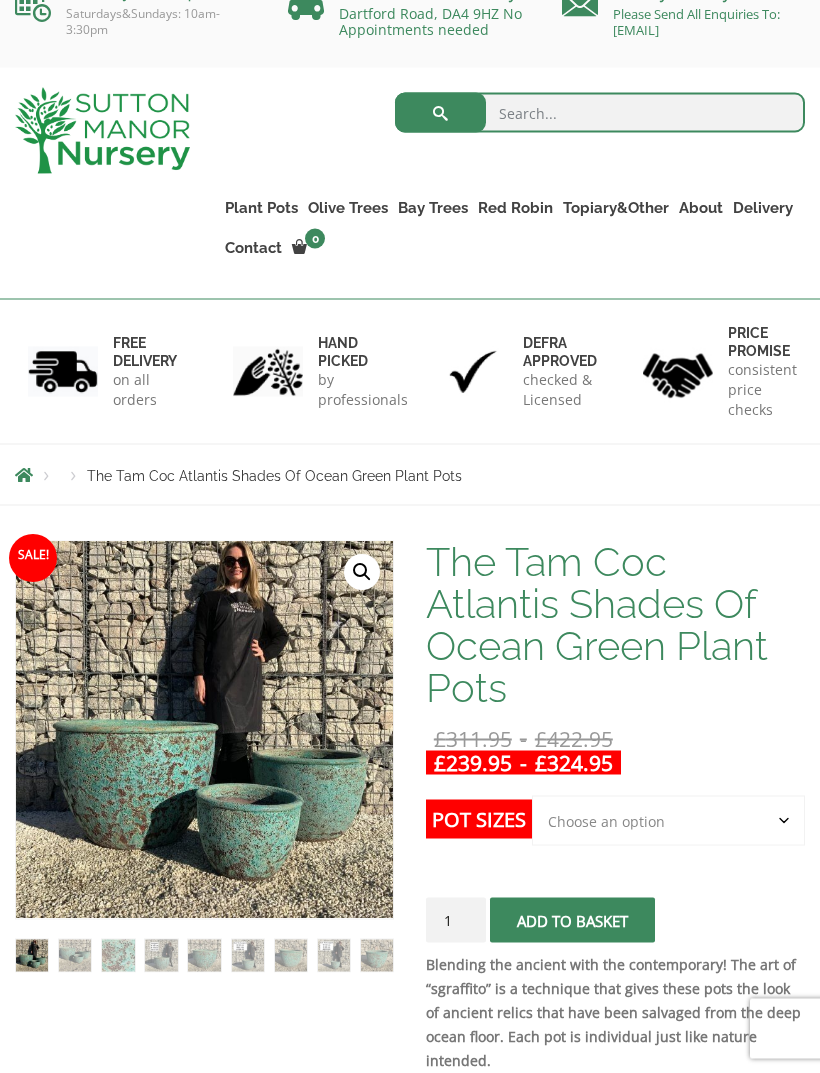 scroll, scrollTop: 33, scrollLeft: 0, axis: vertical 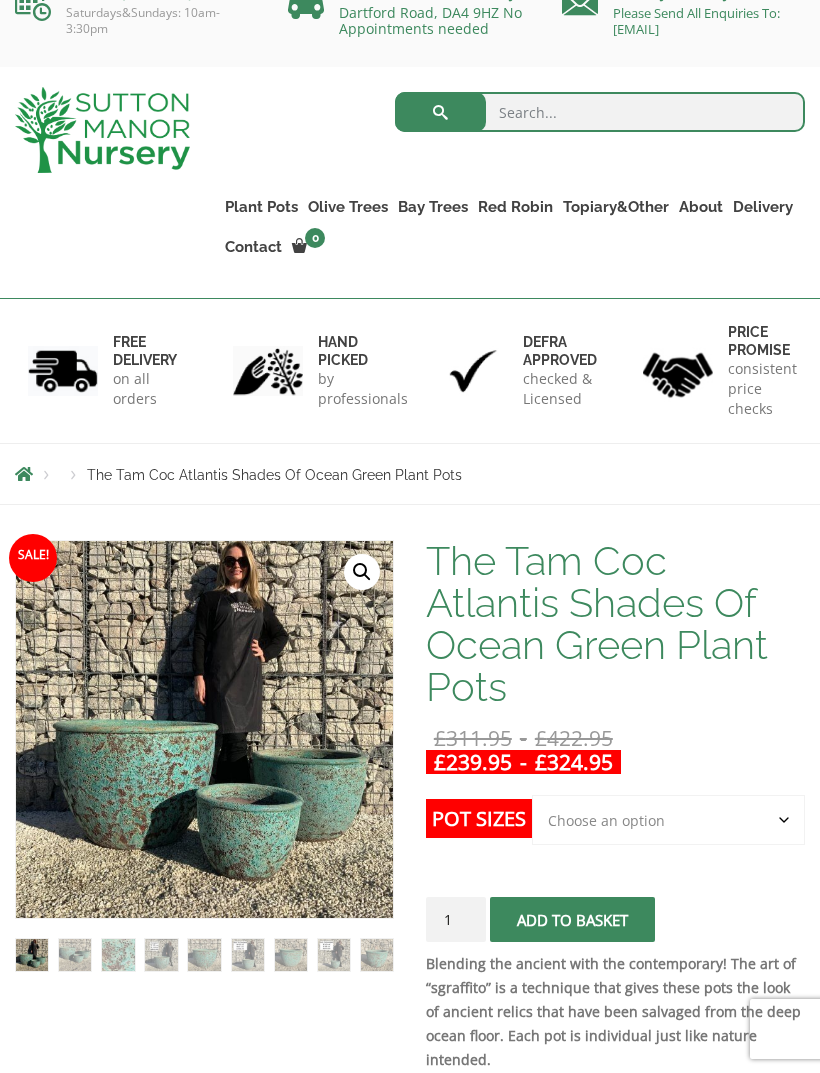 click on "Choose an option Click here to buy the 3rd to Largest Pot In The Picture Click here to buy the 2nd to Largest Pot In The Picture" 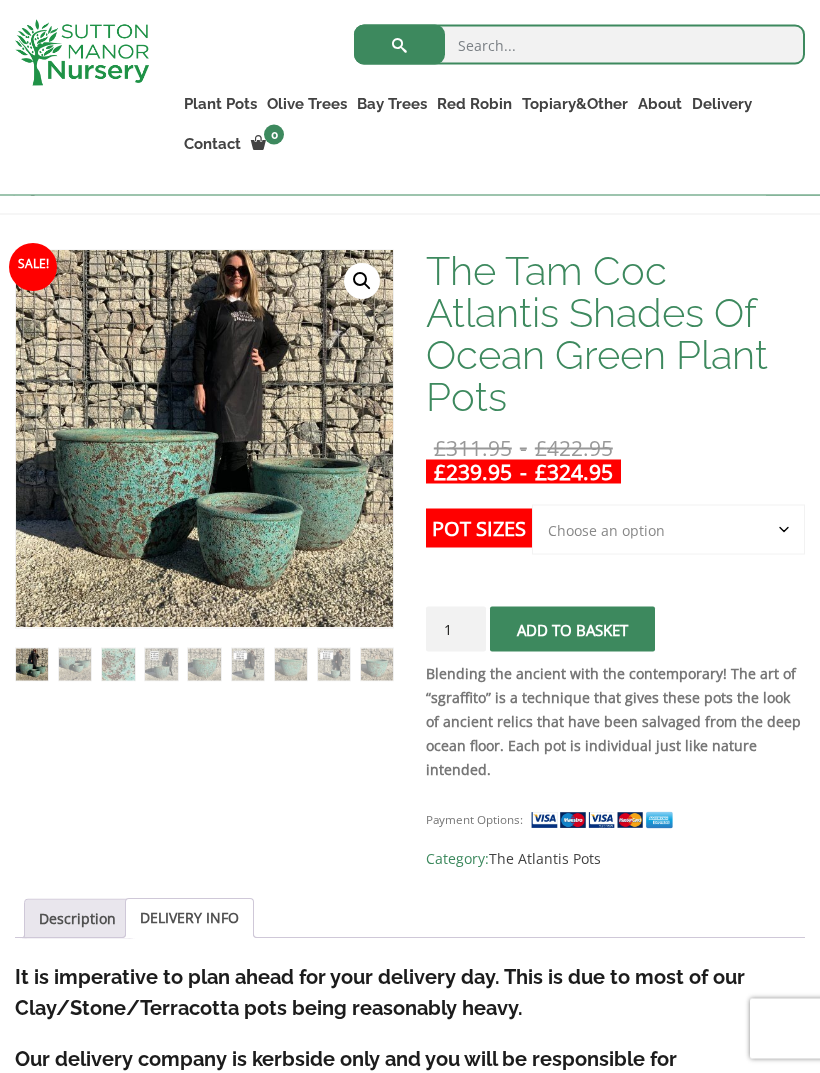 scroll, scrollTop: 289, scrollLeft: 0, axis: vertical 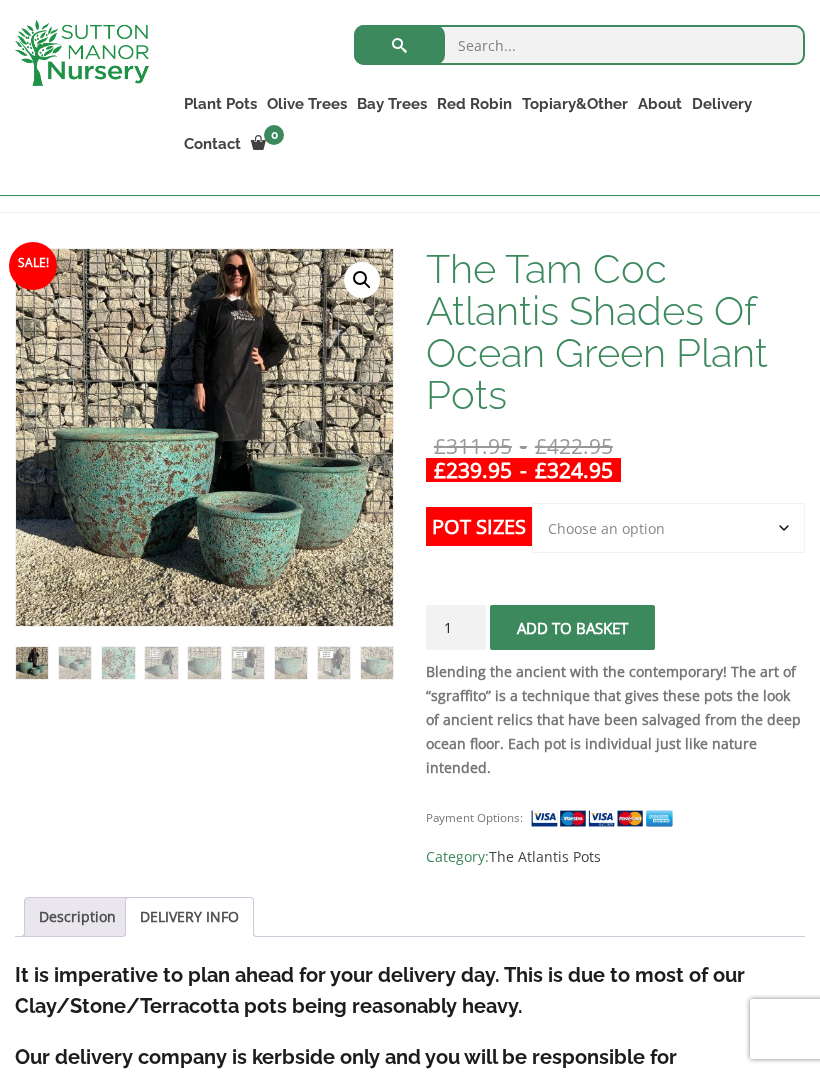 click on "£ 239.95" at bounding box center [473, 470] 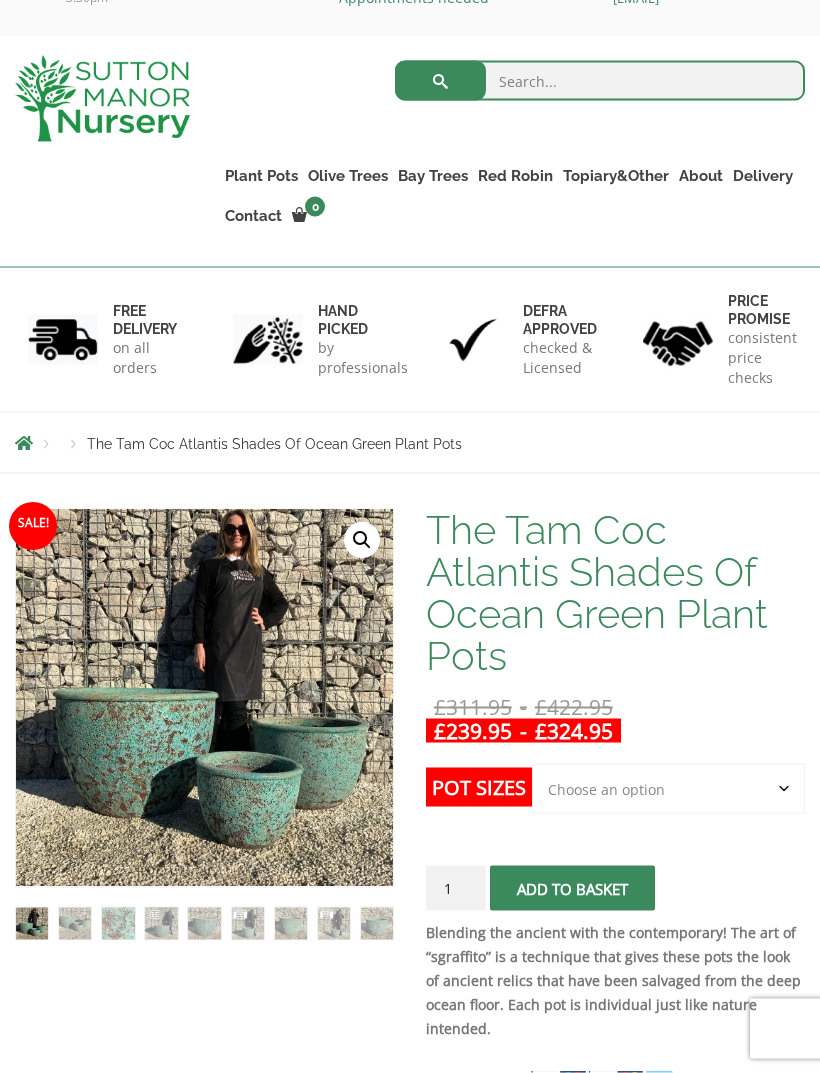 scroll, scrollTop: 57, scrollLeft: 0, axis: vertical 